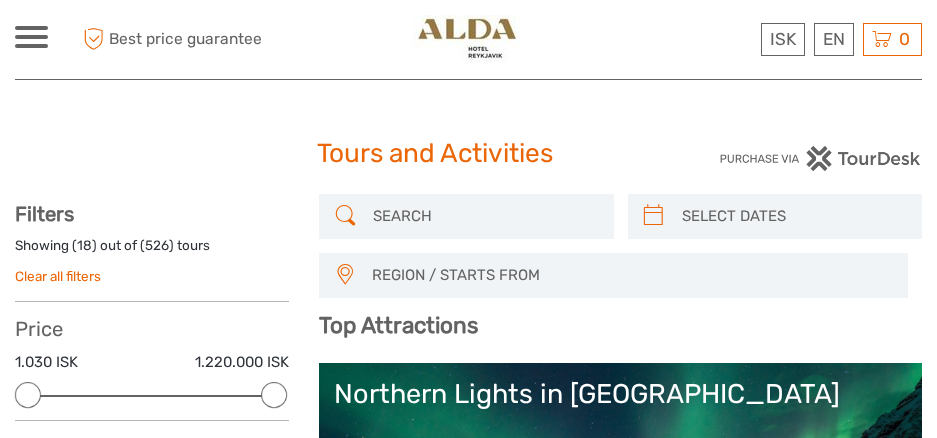 select 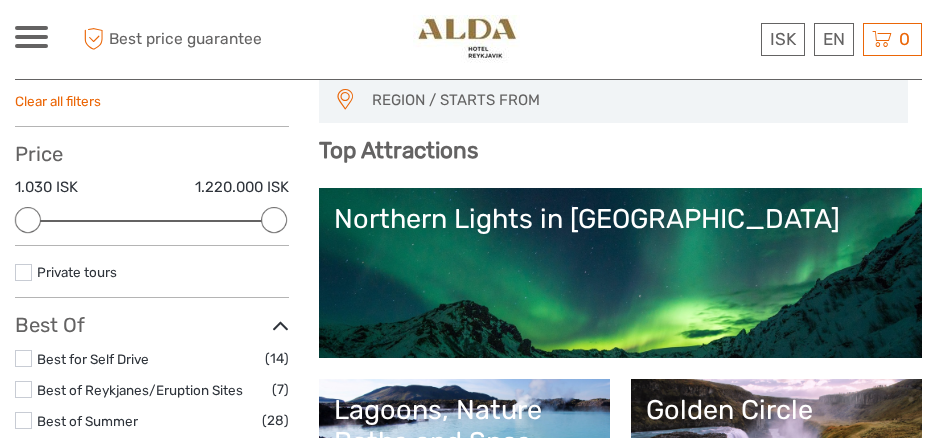 scroll, scrollTop: 0, scrollLeft: 0, axis: both 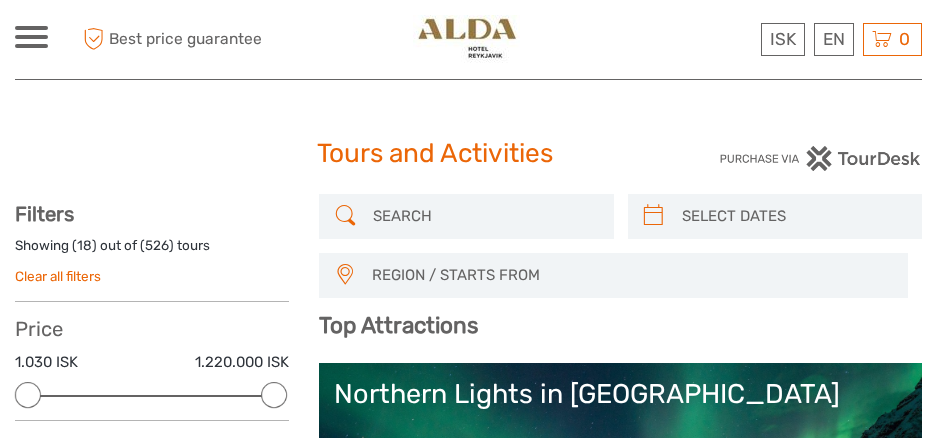 click at bounding box center [484, 216] 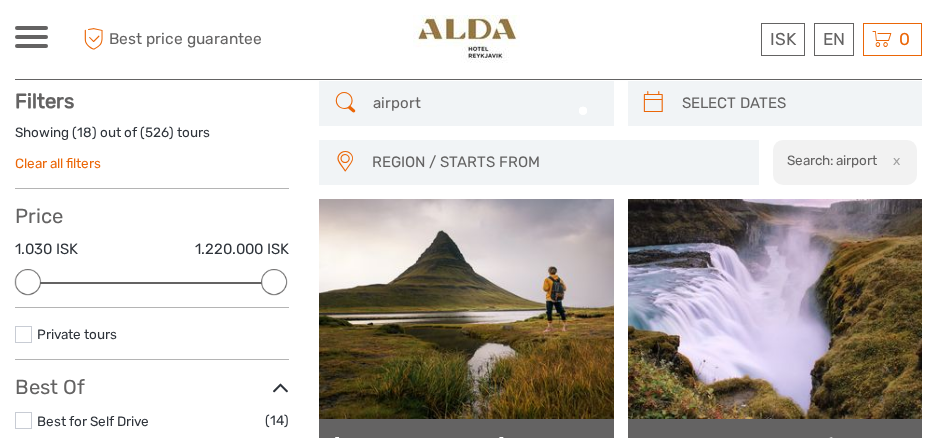 scroll, scrollTop: 113, scrollLeft: 0, axis: vertical 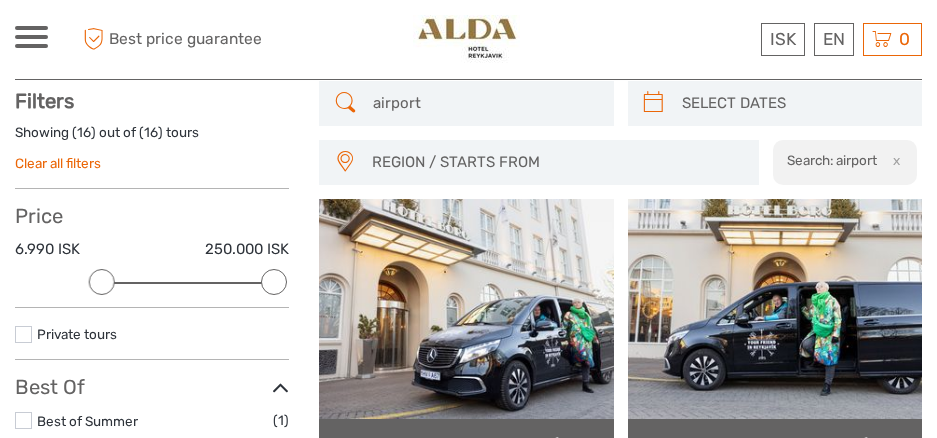 type on "airport" 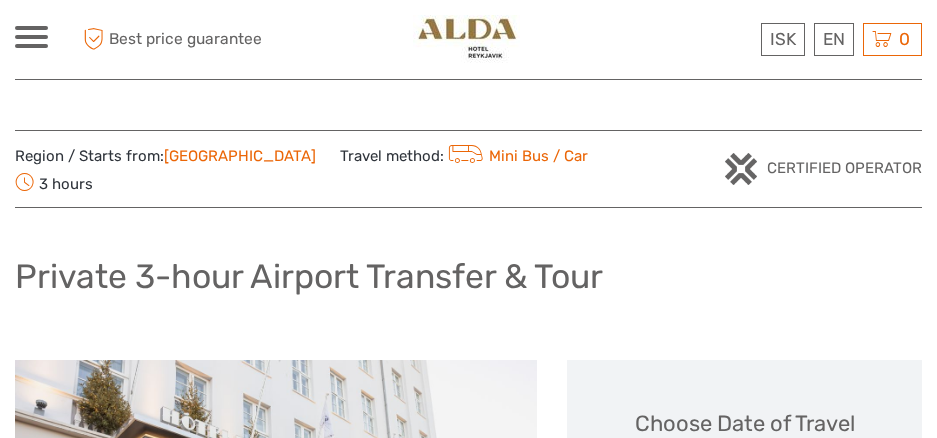 scroll, scrollTop: 256, scrollLeft: 0, axis: vertical 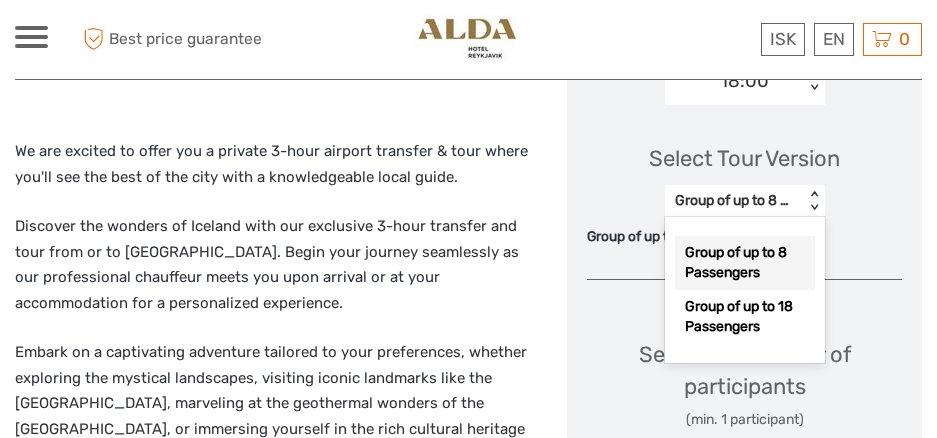 click on "< >" at bounding box center (813, 201) 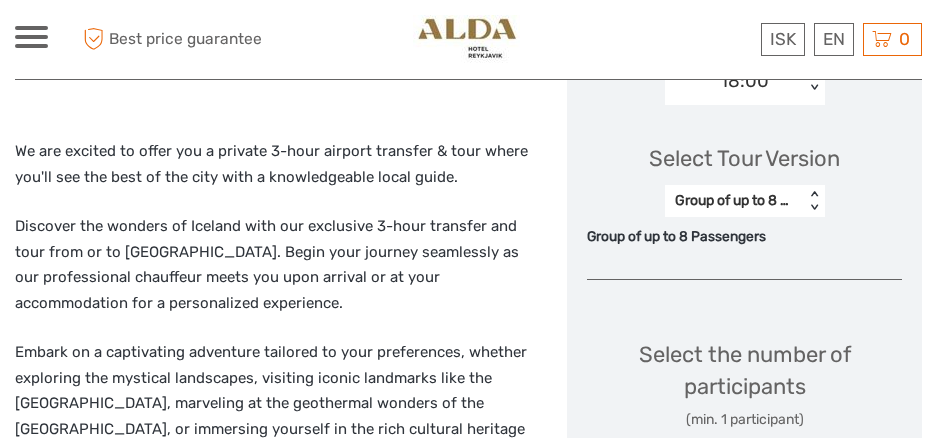scroll, scrollTop: 984, scrollLeft: 0, axis: vertical 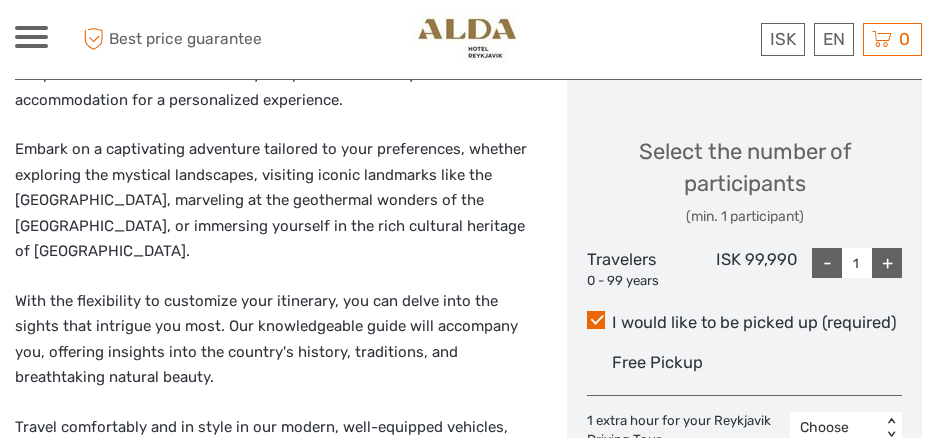 click on "+" at bounding box center (887, 263) 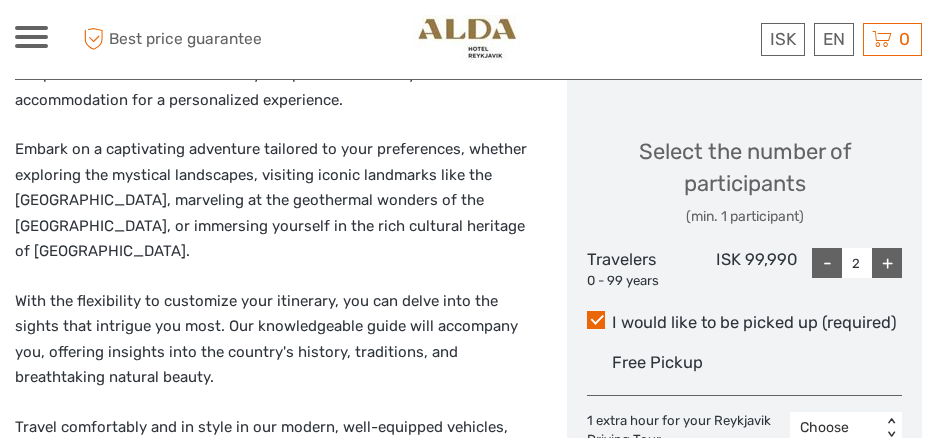 click on "+" at bounding box center (887, 263) 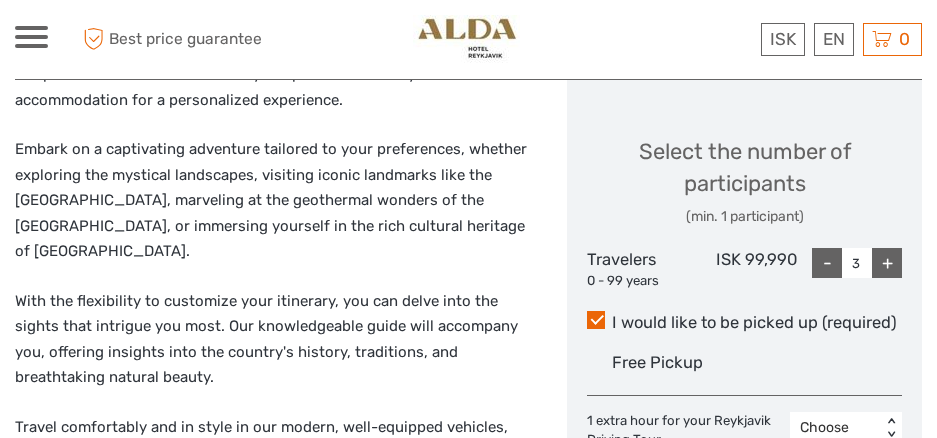 click on "+" at bounding box center (887, 263) 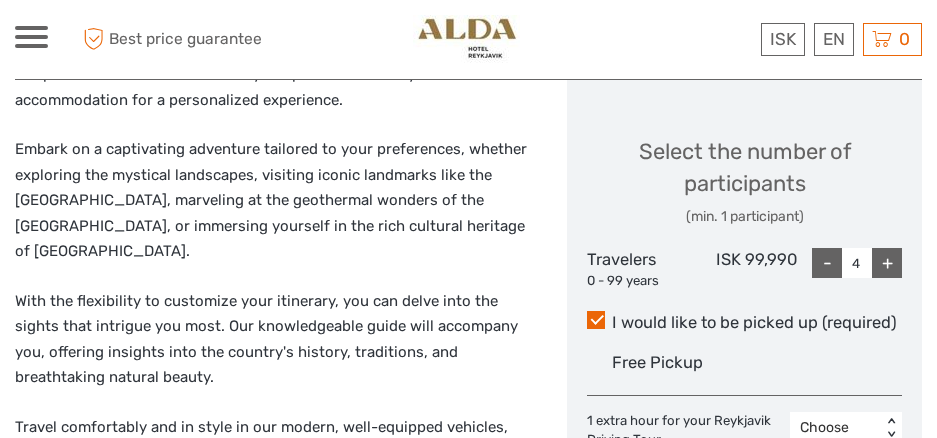click on "+" at bounding box center [887, 263] 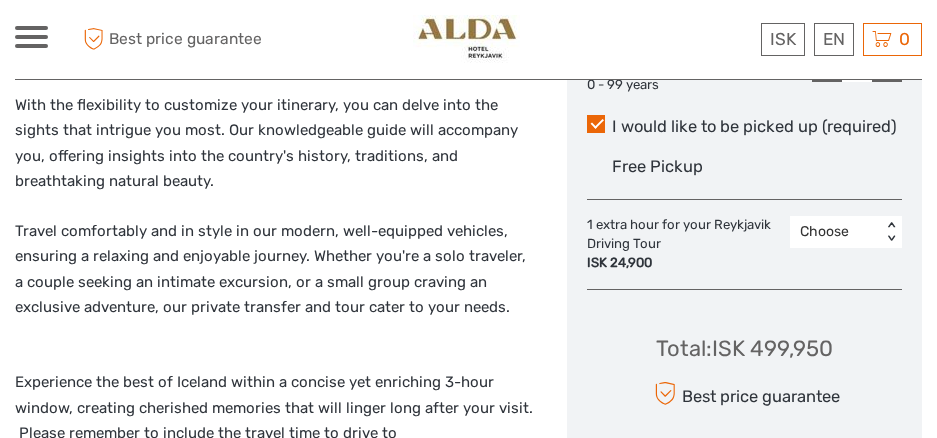 scroll, scrollTop: 1186, scrollLeft: 0, axis: vertical 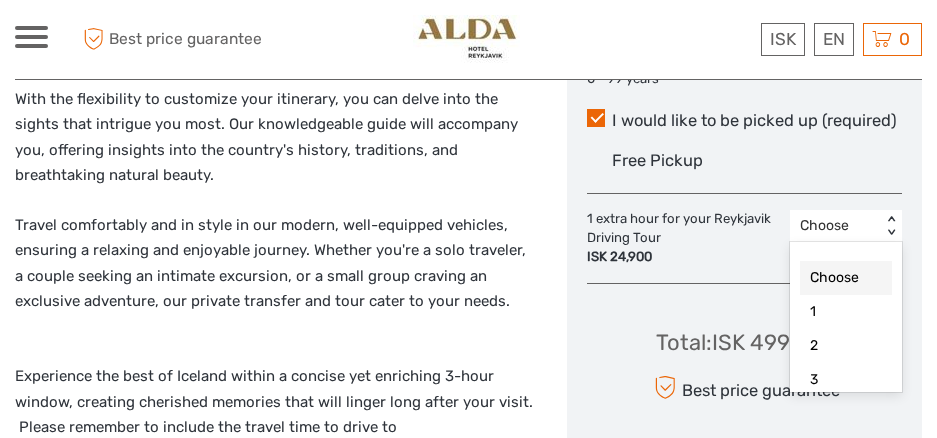 click on "Choose < >" at bounding box center [846, 226] 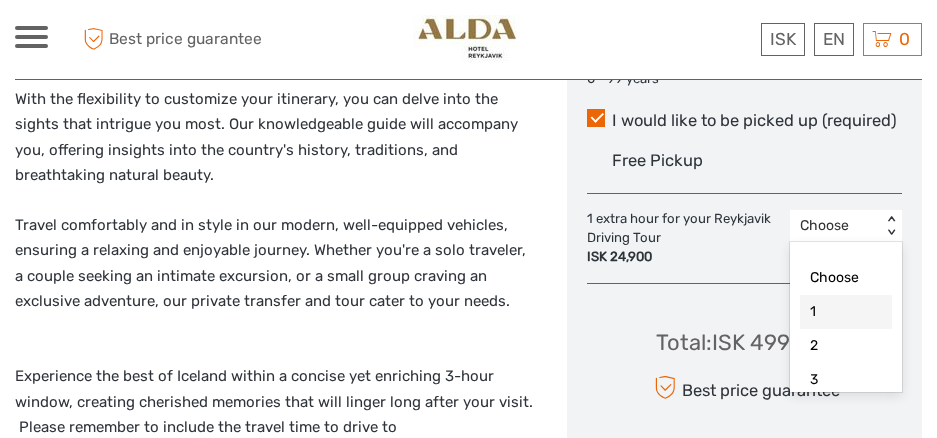 click on "1" at bounding box center (846, 312) 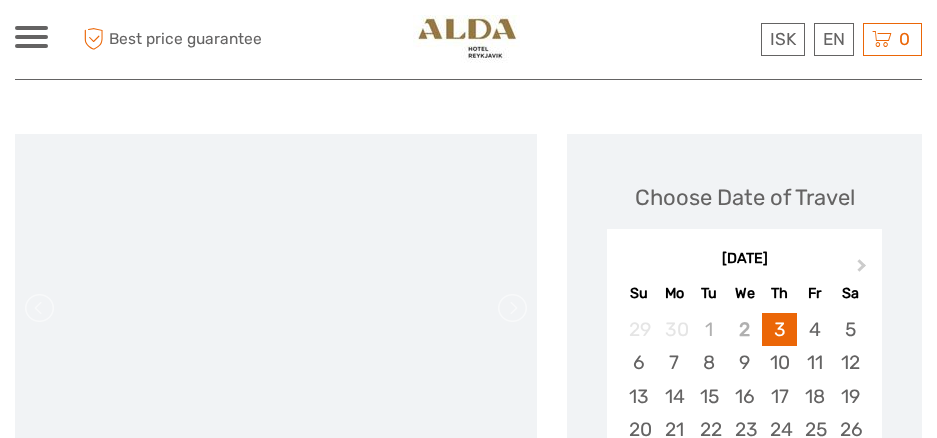 scroll, scrollTop: 214, scrollLeft: 0, axis: vertical 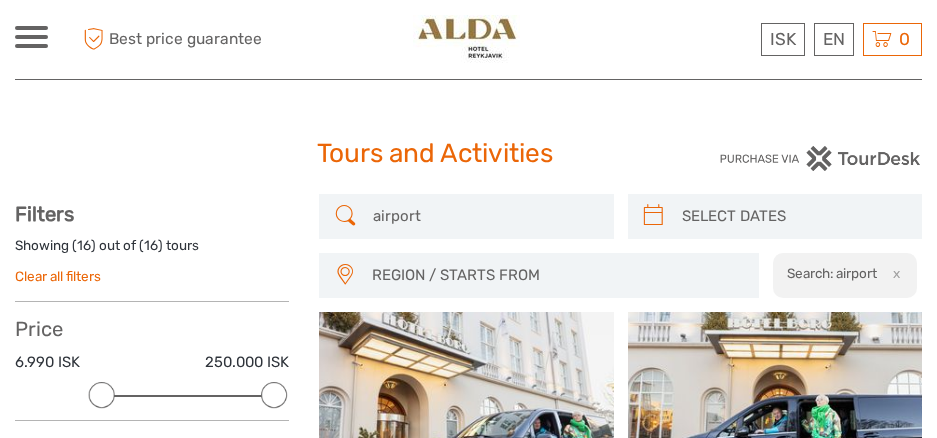 select 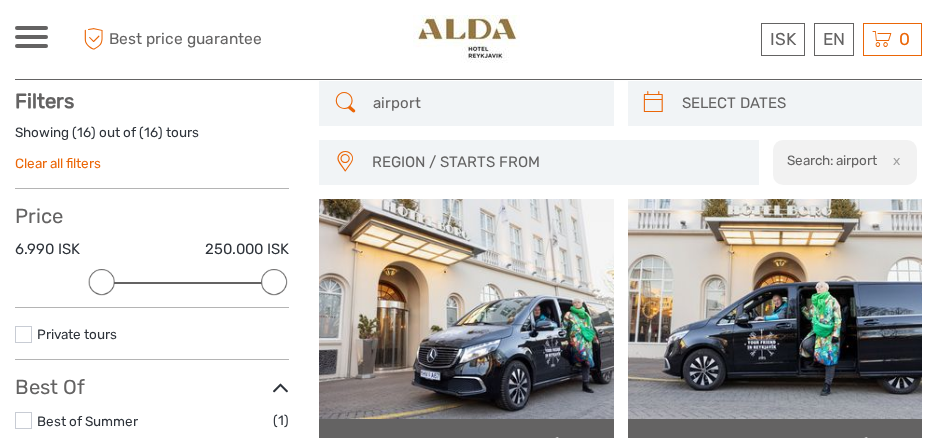 scroll, scrollTop: 0, scrollLeft: 0, axis: both 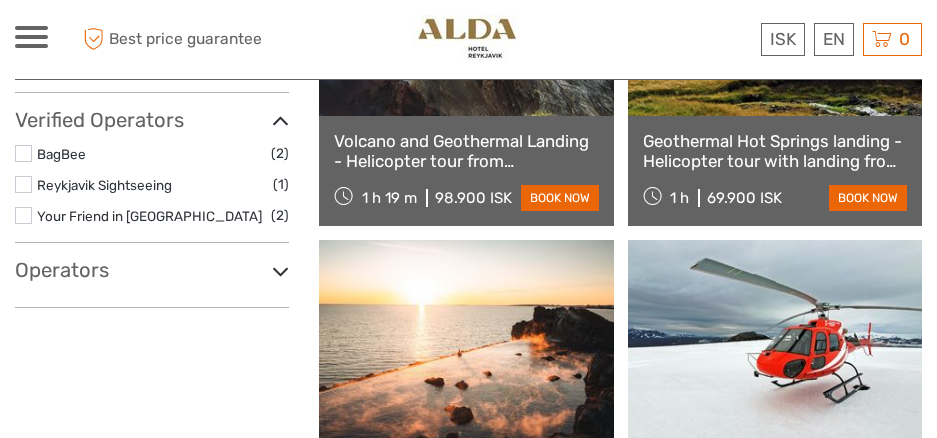 click at bounding box center (280, 271) 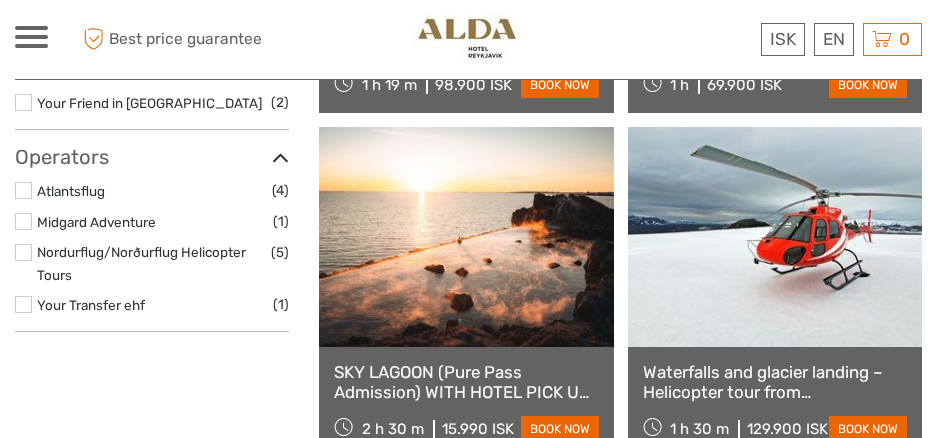 scroll, scrollTop: 1241, scrollLeft: 0, axis: vertical 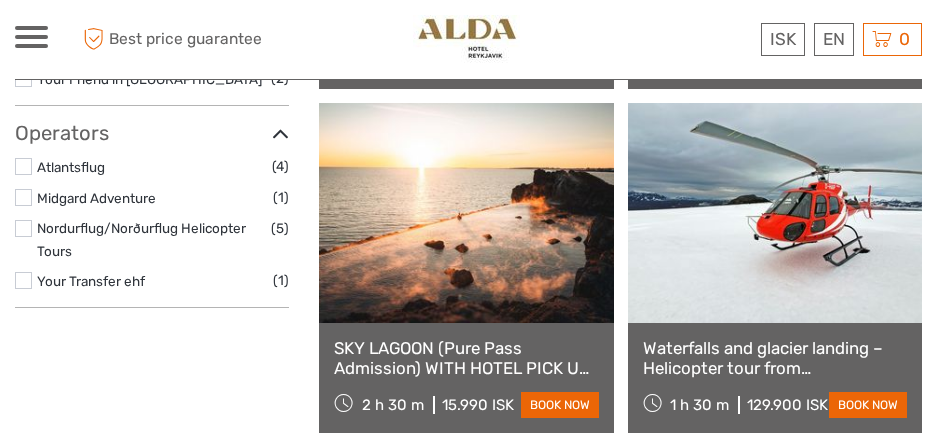 click at bounding box center (23, 280) 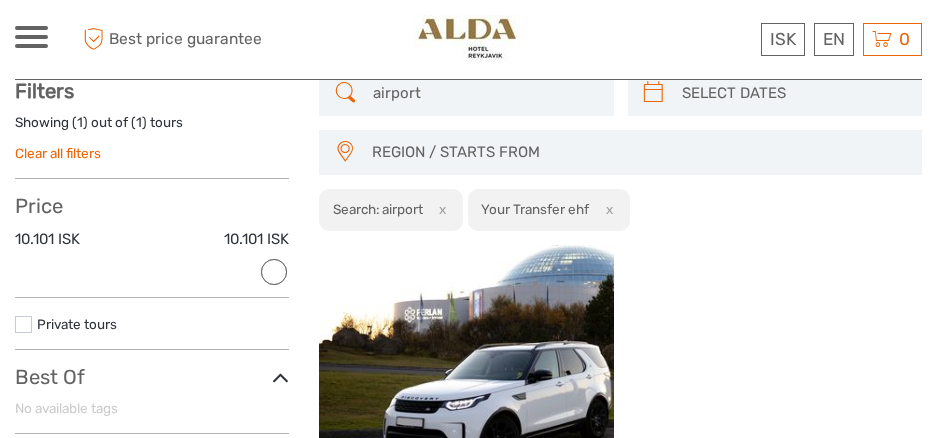 scroll, scrollTop: 113, scrollLeft: 0, axis: vertical 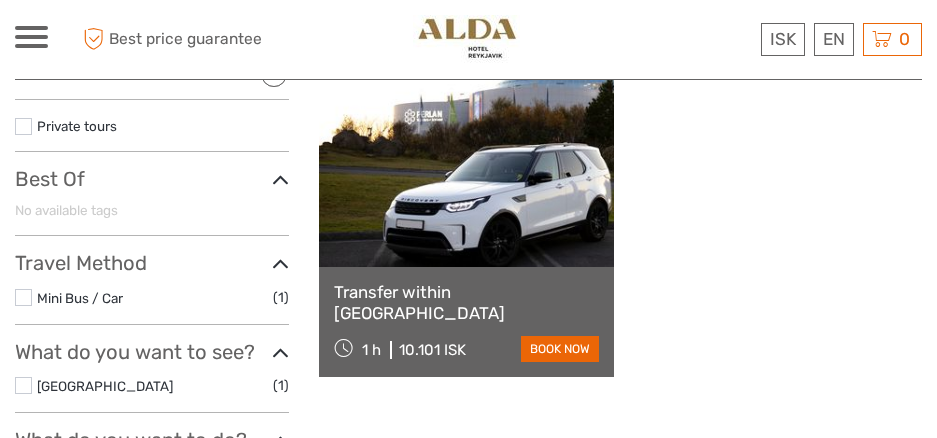 click at bounding box center (23, 297) 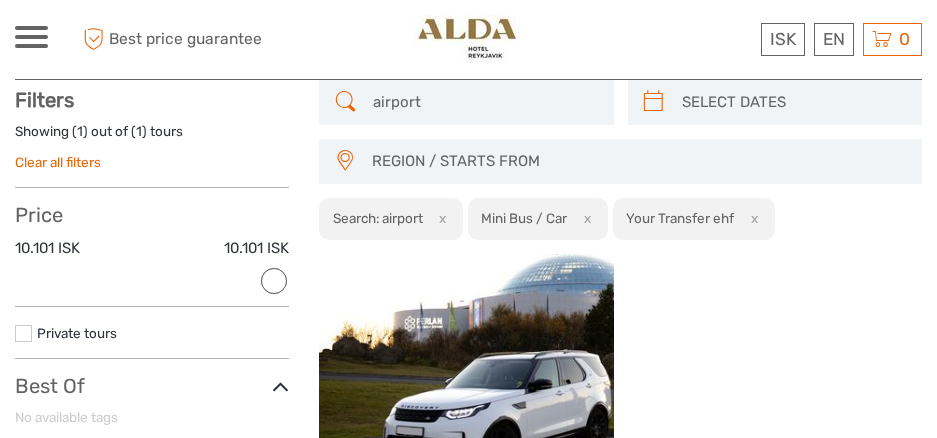 scroll, scrollTop: 113, scrollLeft: 0, axis: vertical 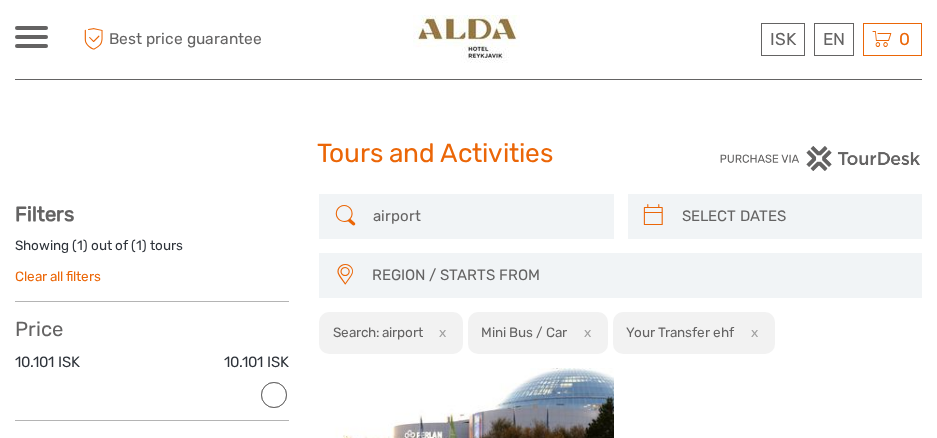 type on "02/07/2025" 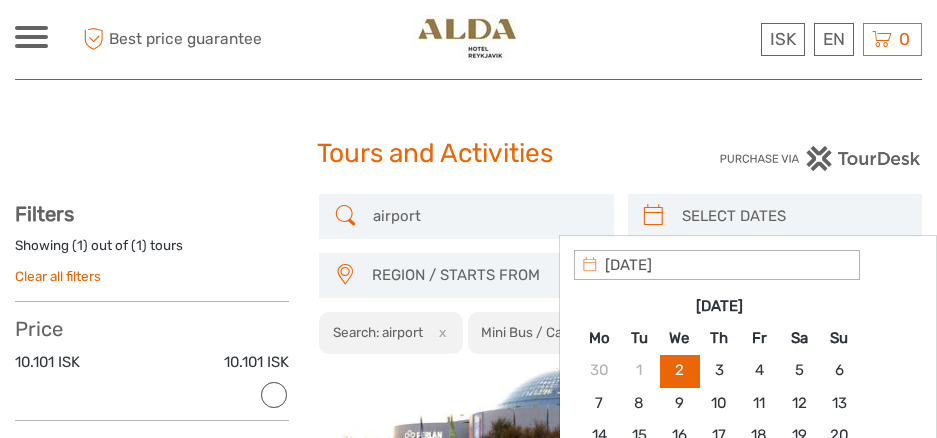 click at bounding box center (793, 216) 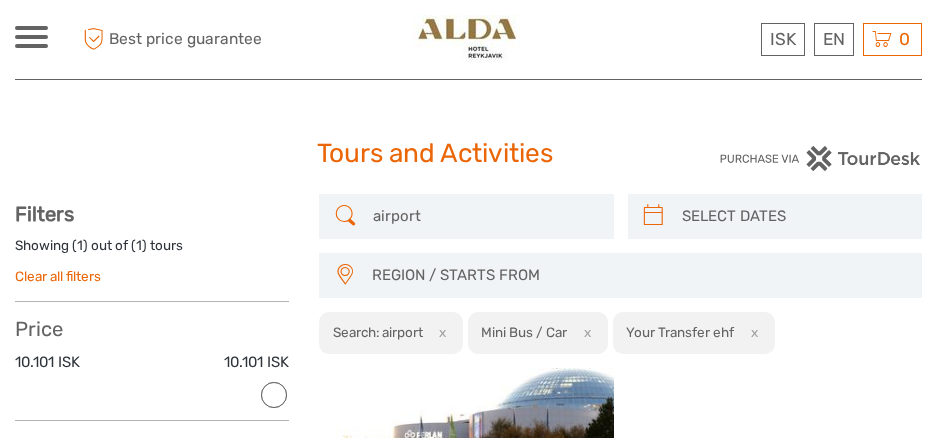 scroll, scrollTop: 2, scrollLeft: 0, axis: vertical 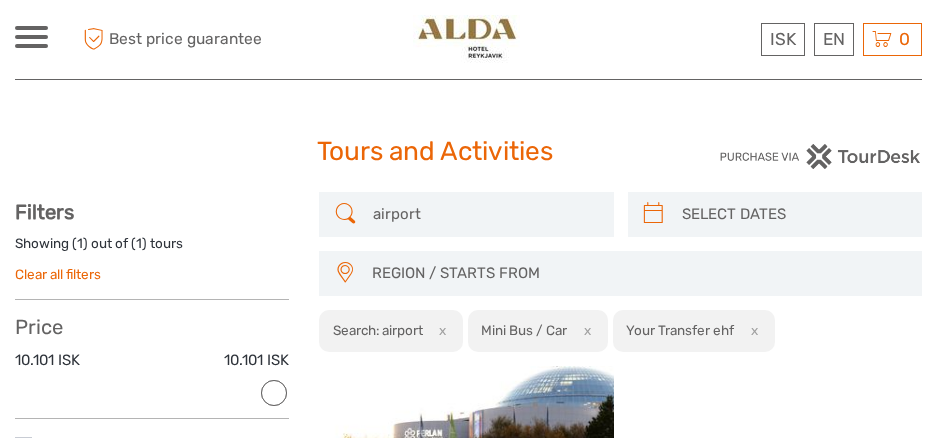 click at bounding box center [793, 214] 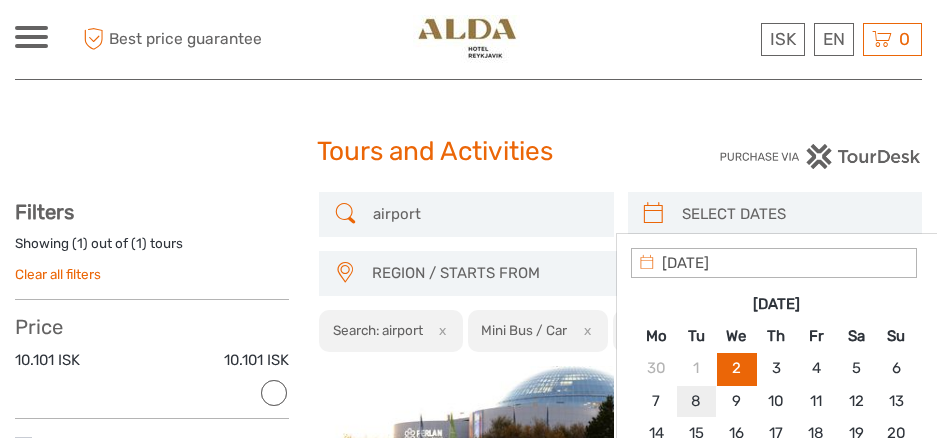 type on "08/07/2025" 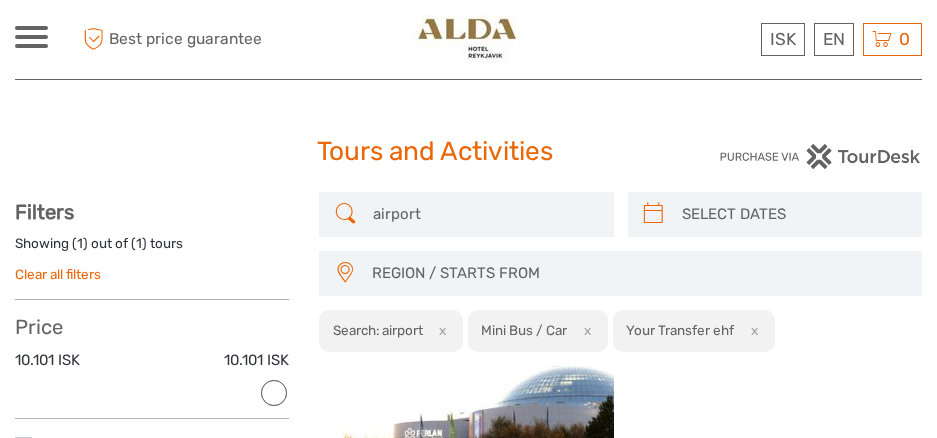 click on "REGION / STARTS FROM" at bounding box center (637, 273) 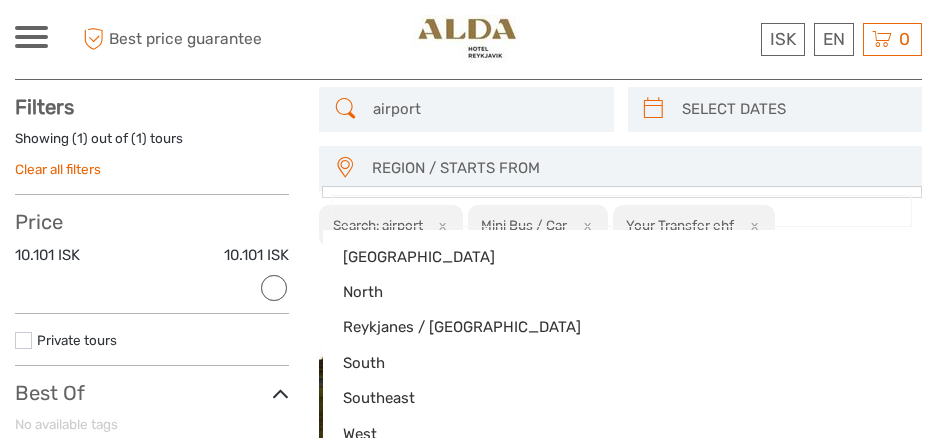 scroll, scrollTop: 111, scrollLeft: 0, axis: vertical 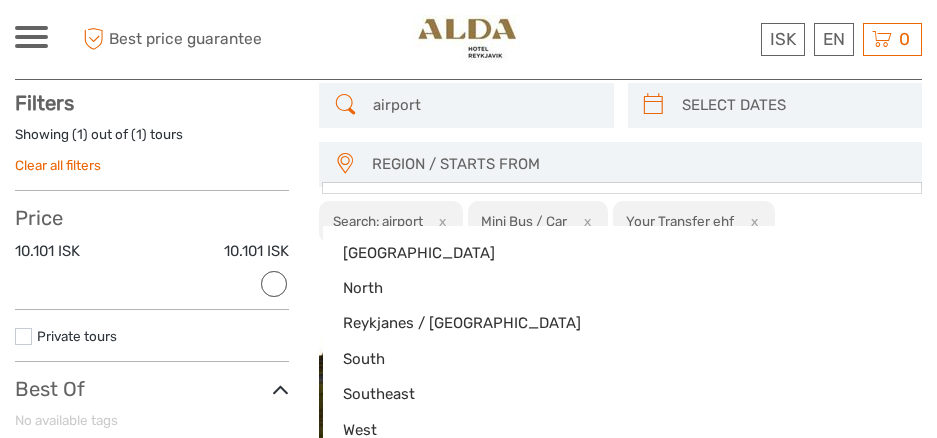 click on "REGION / STARTS FROM" at bounding box center [637, 164] 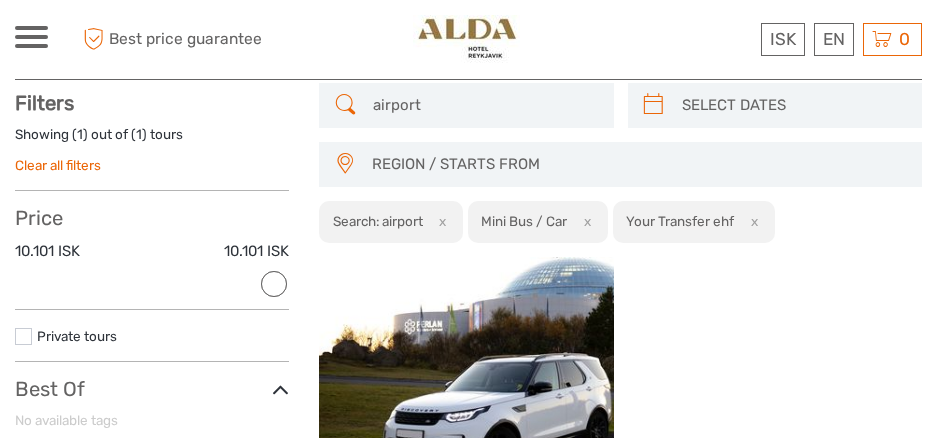 click on "REGION / STARTS FROM" at bounding box center [637, 164] 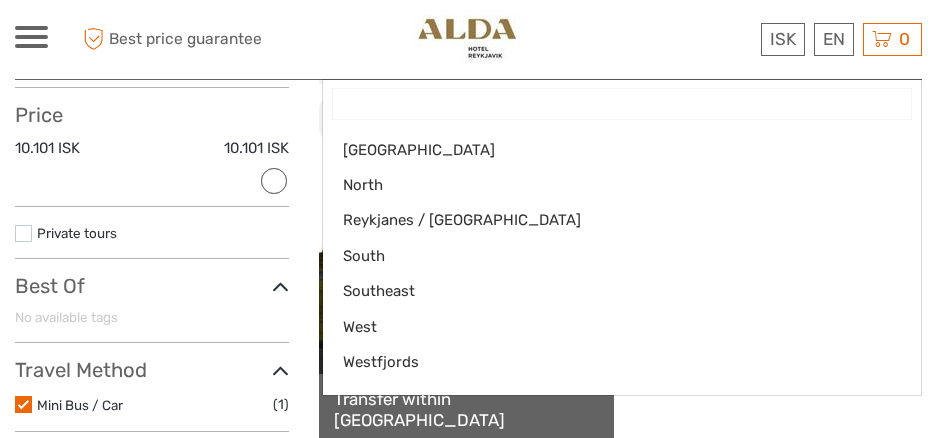 scroll, scrollTop: 197, scrollLeft: 0, axis: vertical 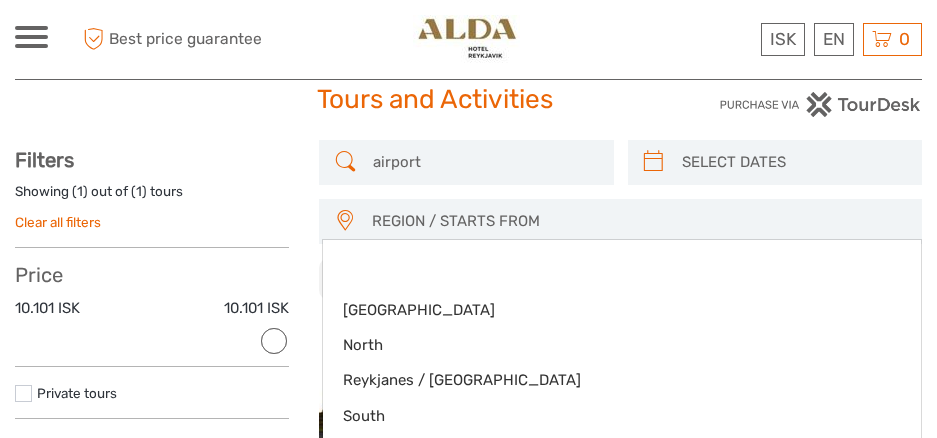 type on "02/07/2025" 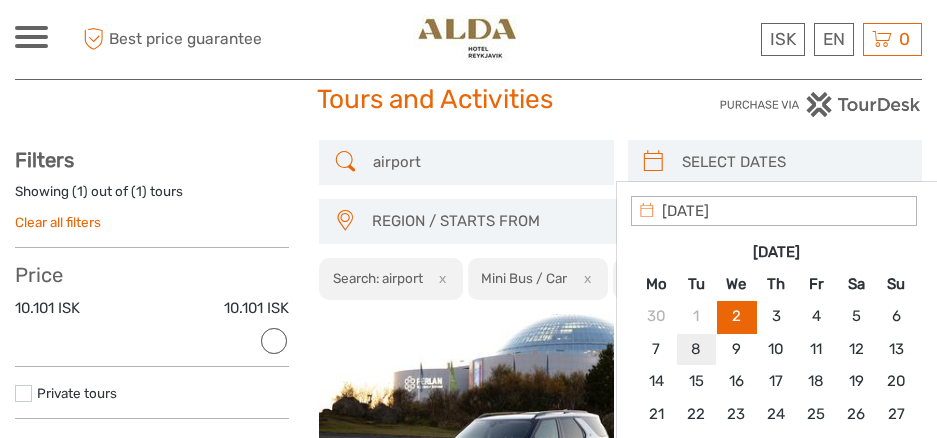 type on "08/07/2025" 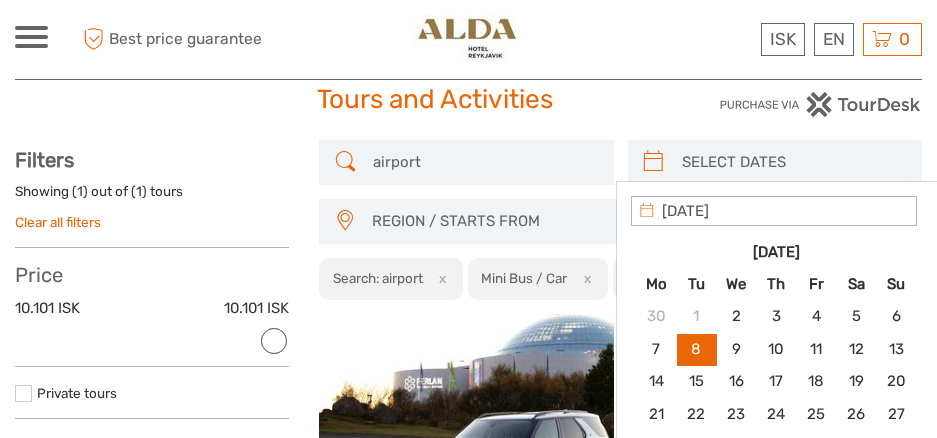 click on "08/07/2025" at bounding box center [774, 211] 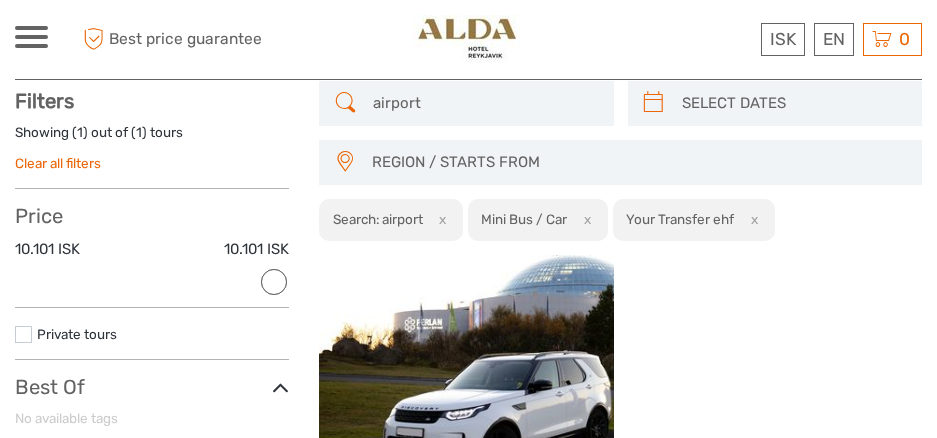 scroll, scrollTop: 113, scrollLeft: 0, axis: vertical 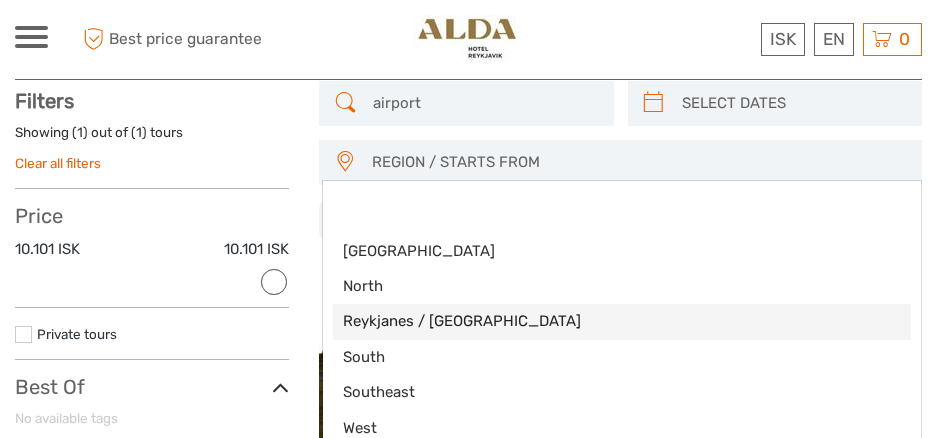 click on "Reykjanes / Keflavík" at bounding box center [605, 321] 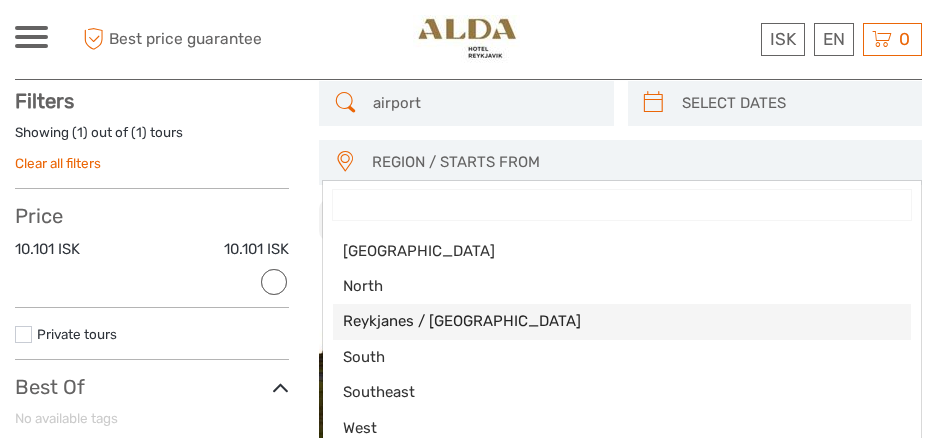 select on "Reykjanes / Keflavík" 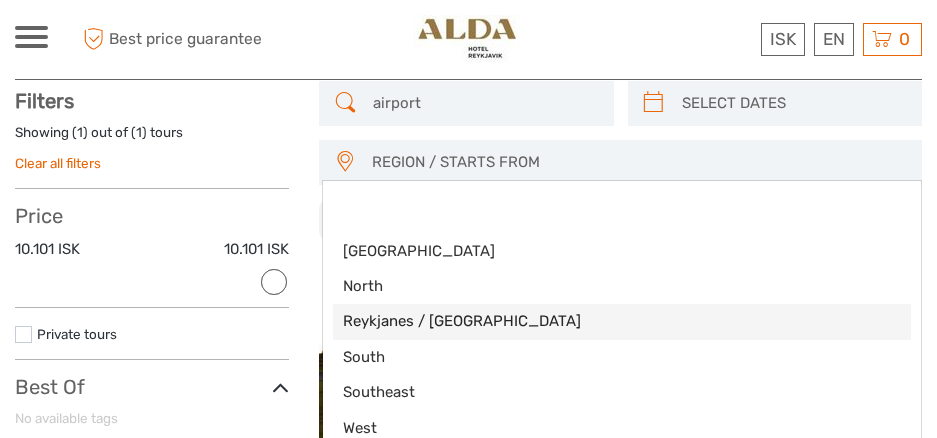 scroll, scrollTop: 23, scrollLeft: 0, axis: vertical 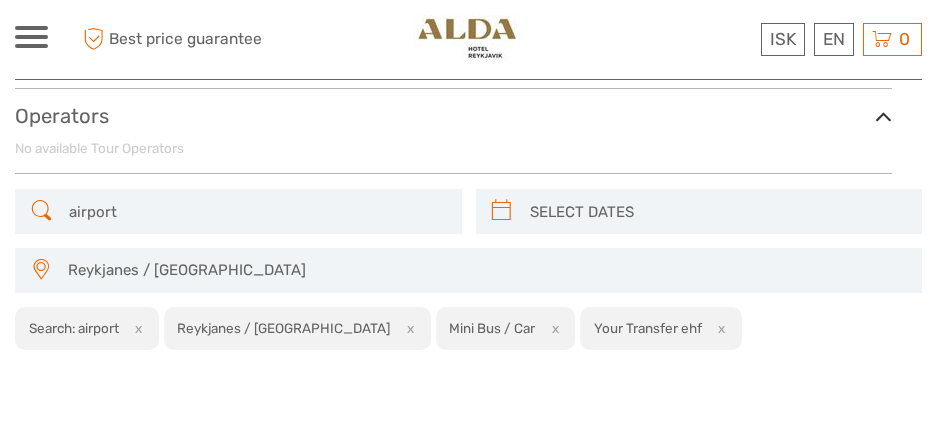 drag, startPoint x: 175, startPoint y: 214, endPoint x: 3, endPoint y: 195, distance: 173.04623 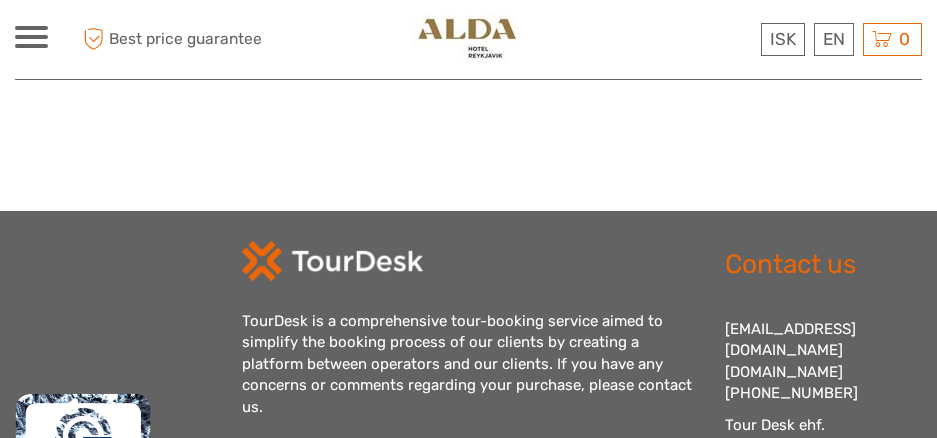 scroll, scrollTop: 895, scrollLeft: 0, axis: vertical 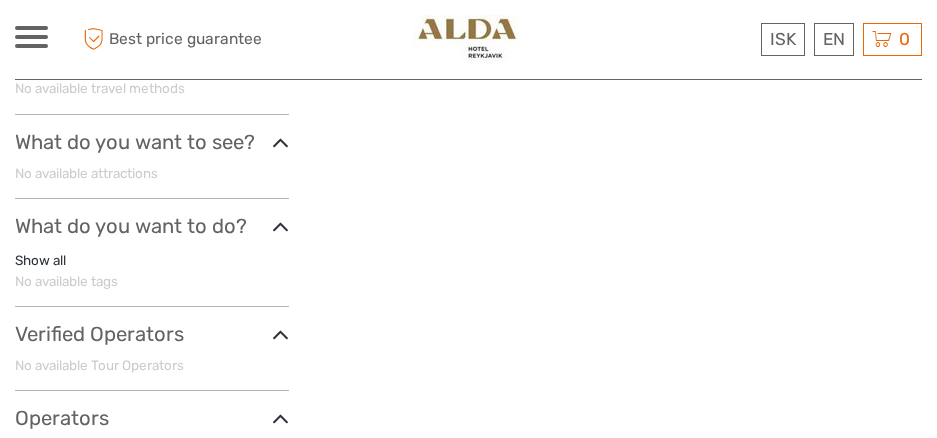 type on "keflavik" 